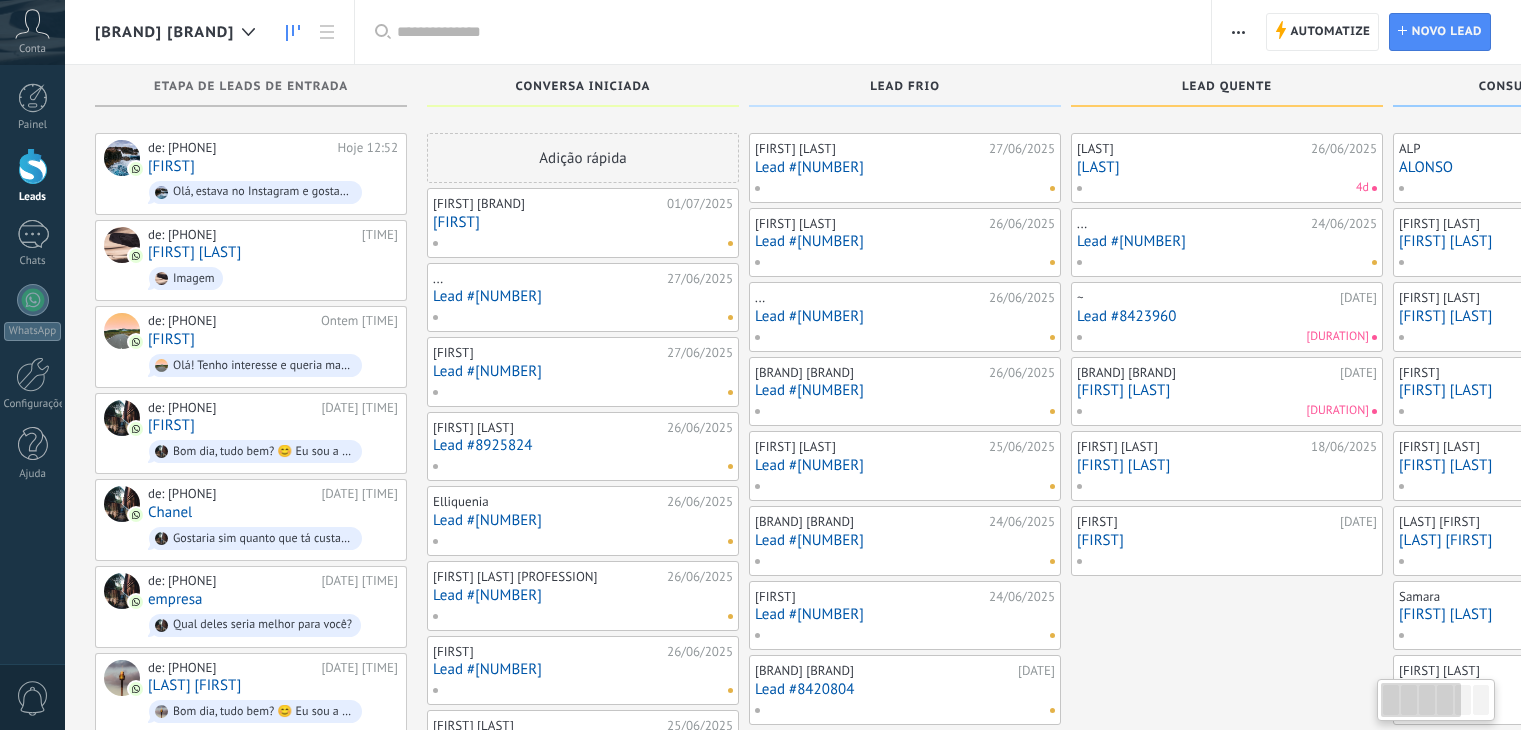 scroll, scrollTop: 206, scrollLeft: 0, axis: vertical 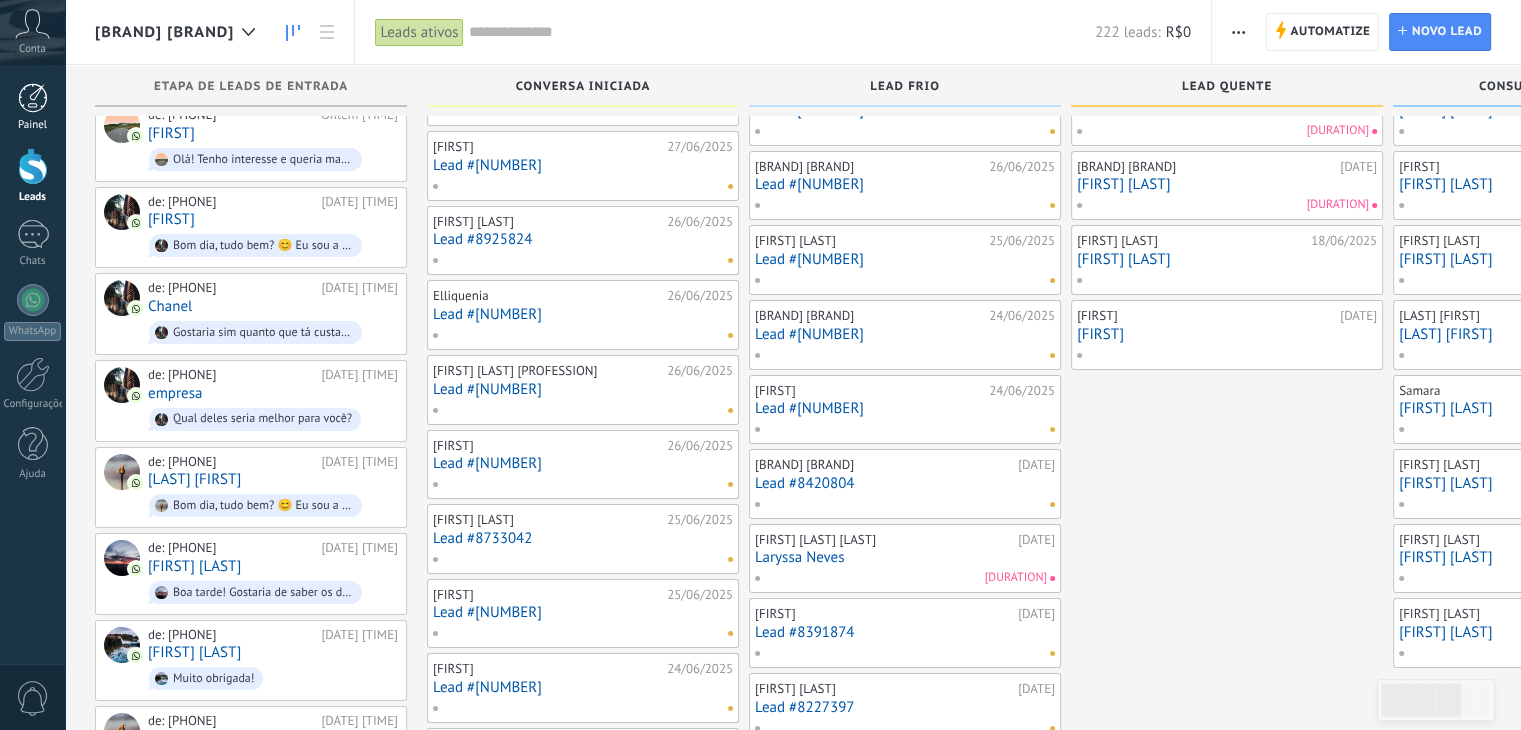 click at bounding box center [33, 98] 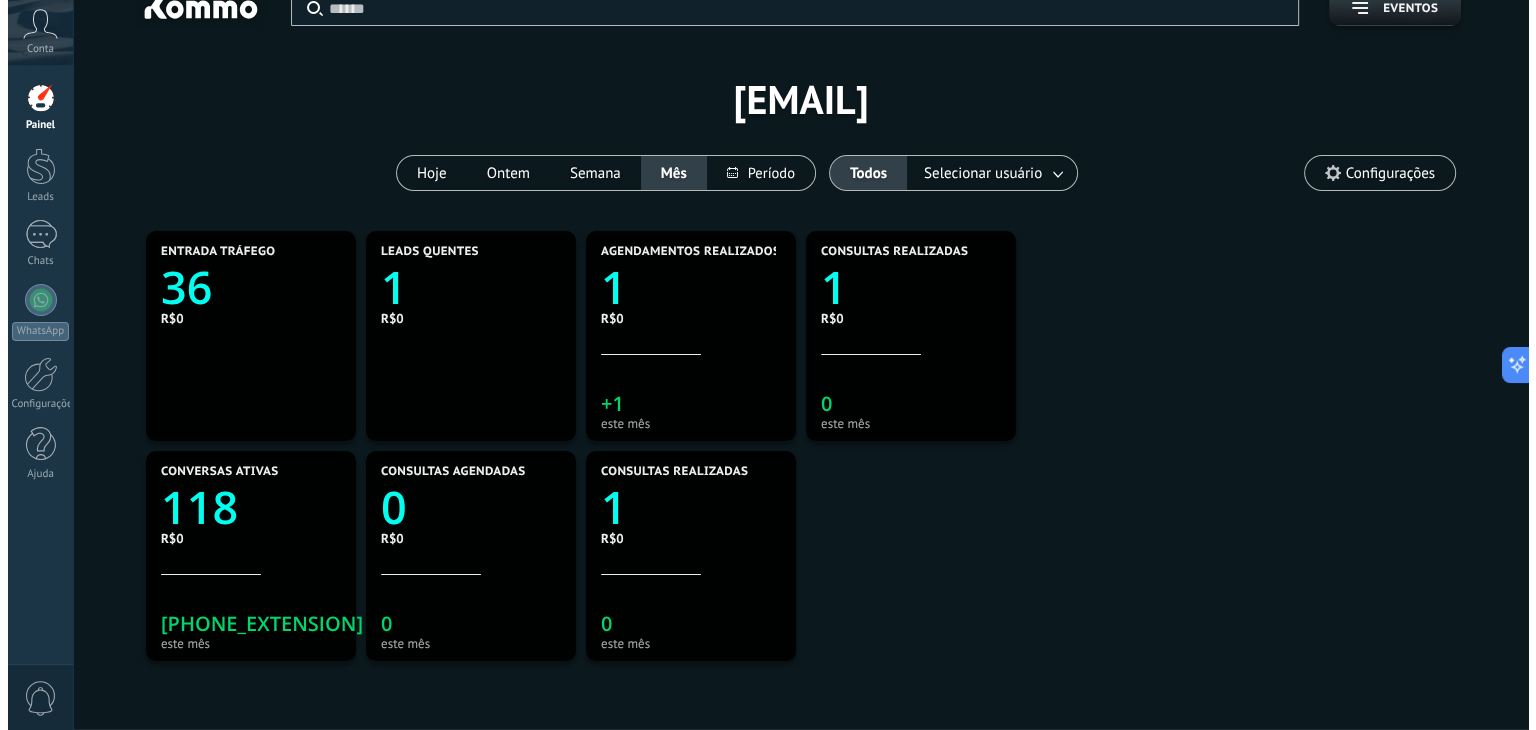 scroll, scrollTop: 0, scrollLeft: 0, axis: both 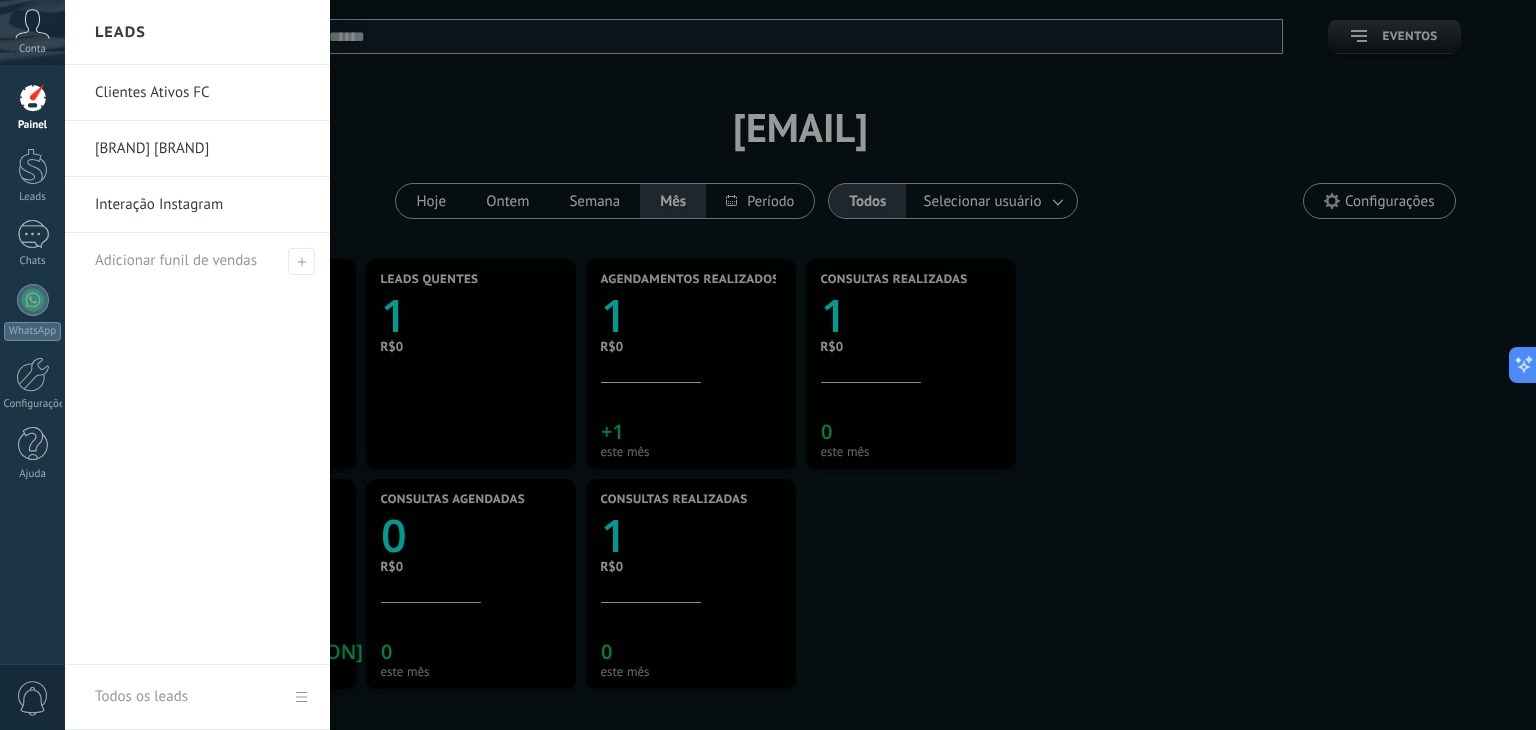 click on "[BRAND] [BRAND]" at bounding box center (202, 149) 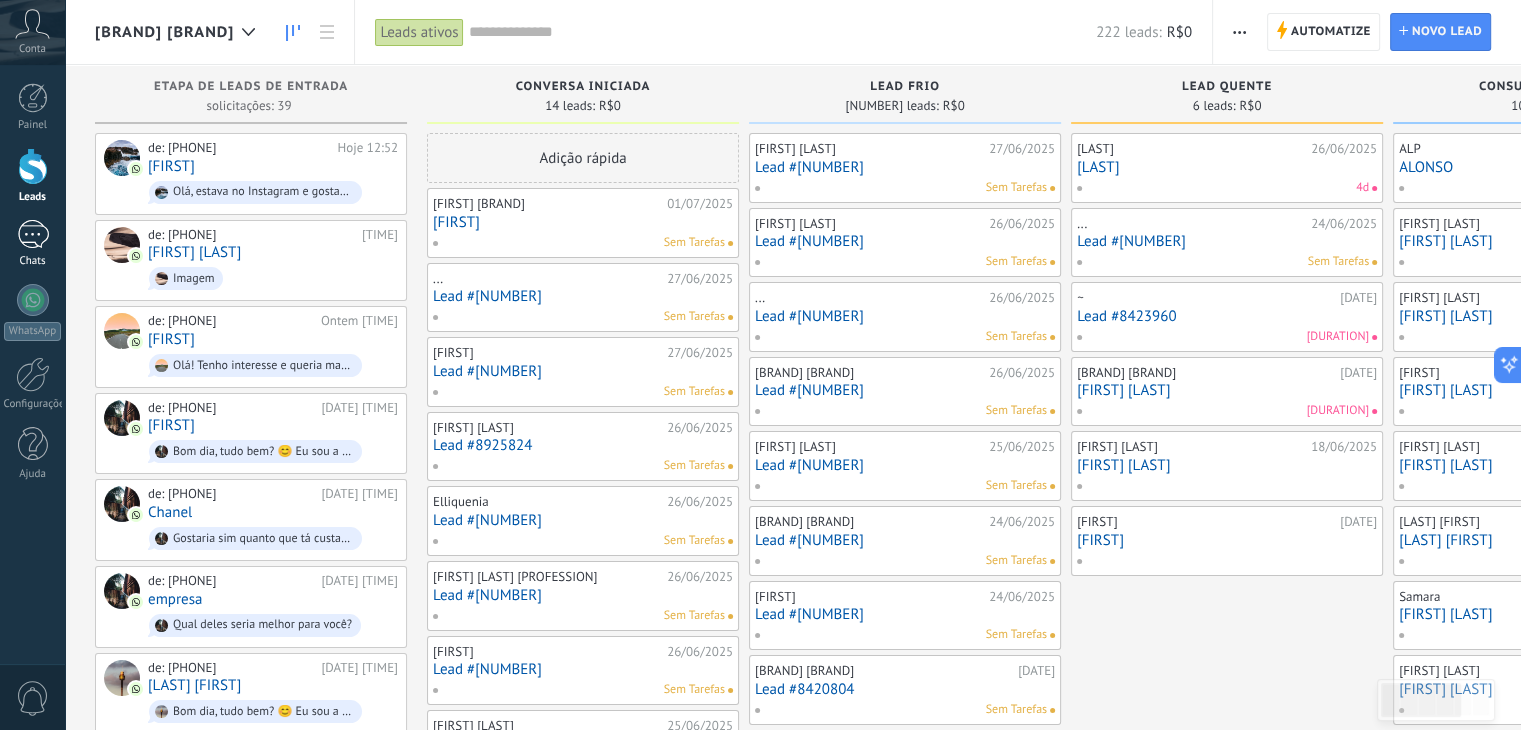 click on "Chats" at bounding box center (32, 244) 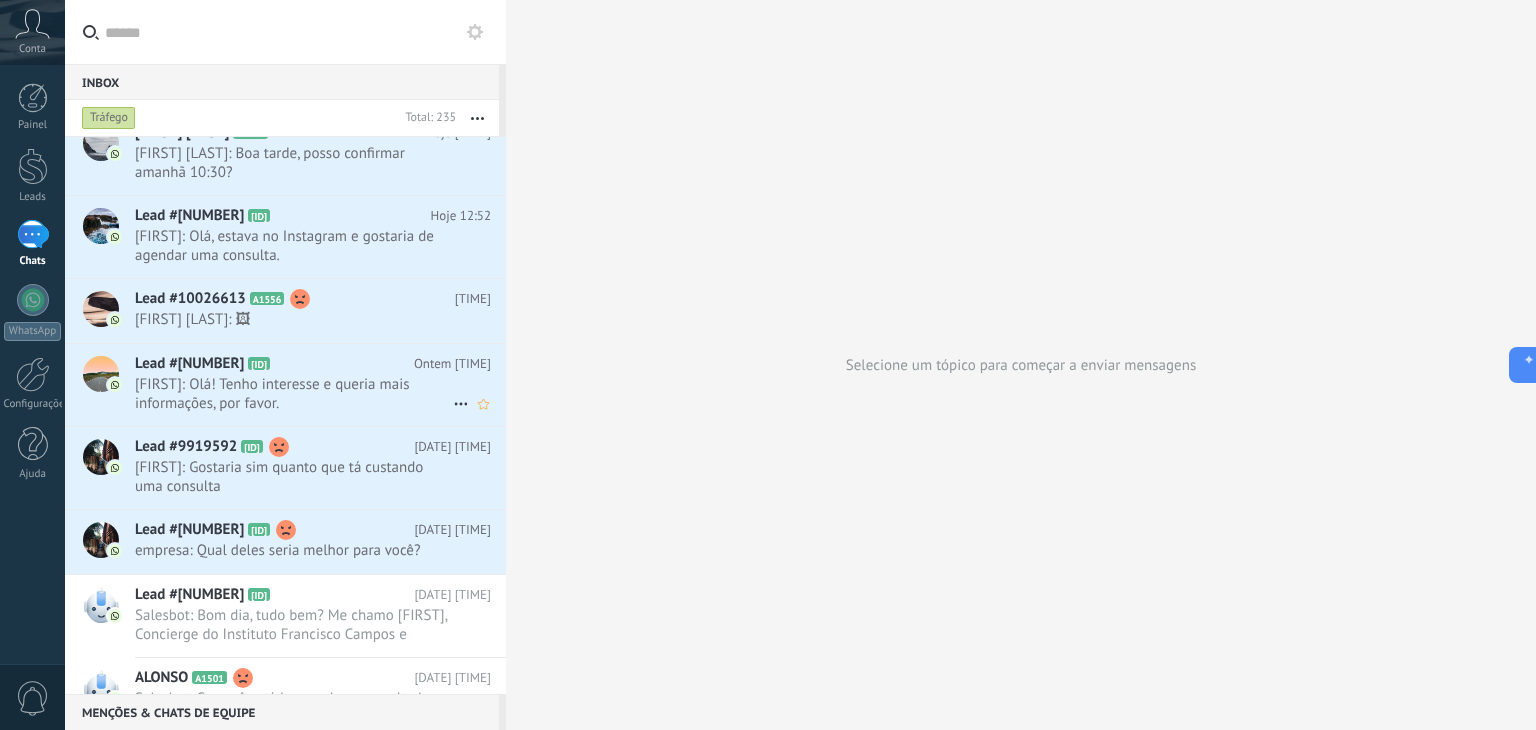 scroll, scrollTop: 0, scrollLeft: 0, axis: both 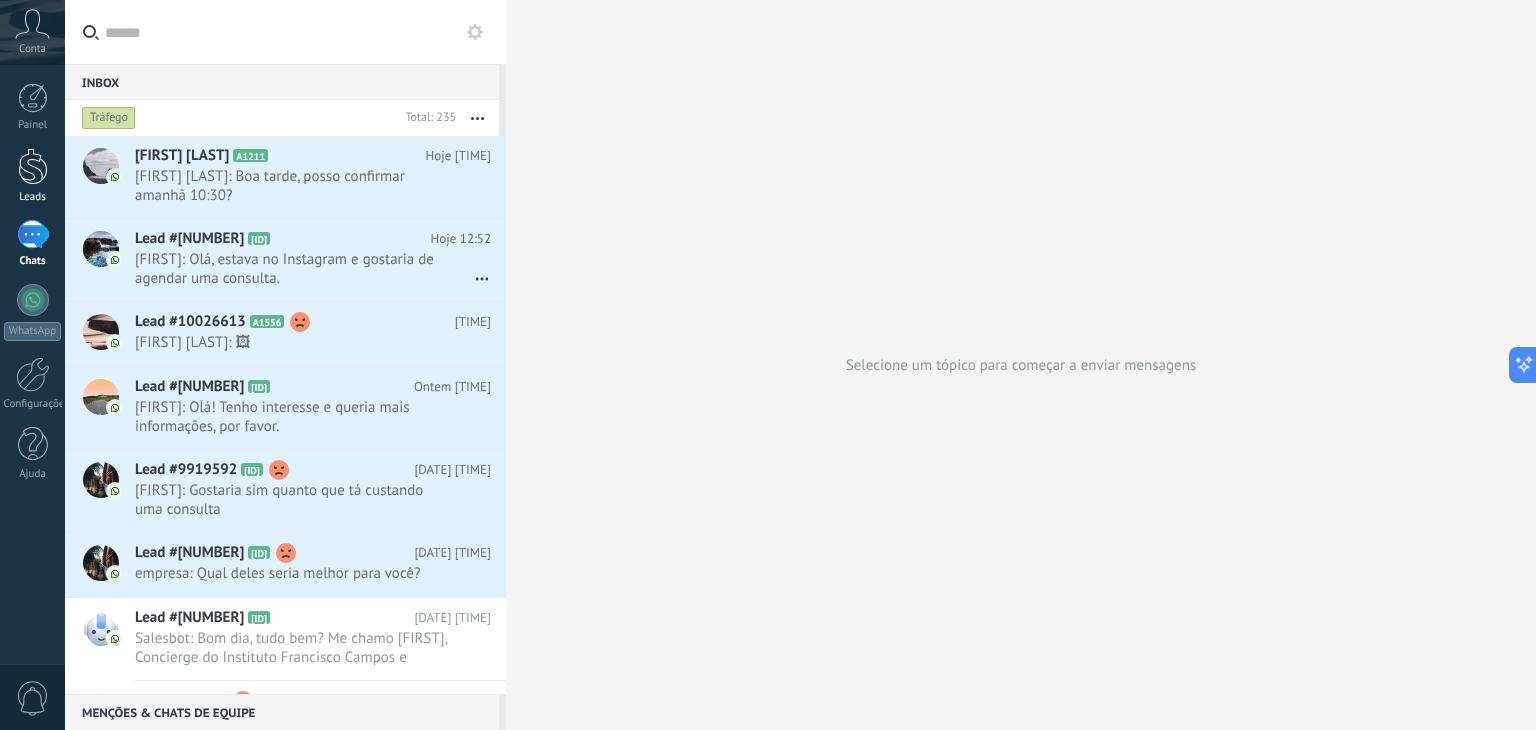 click at bounding box center (33, 166) 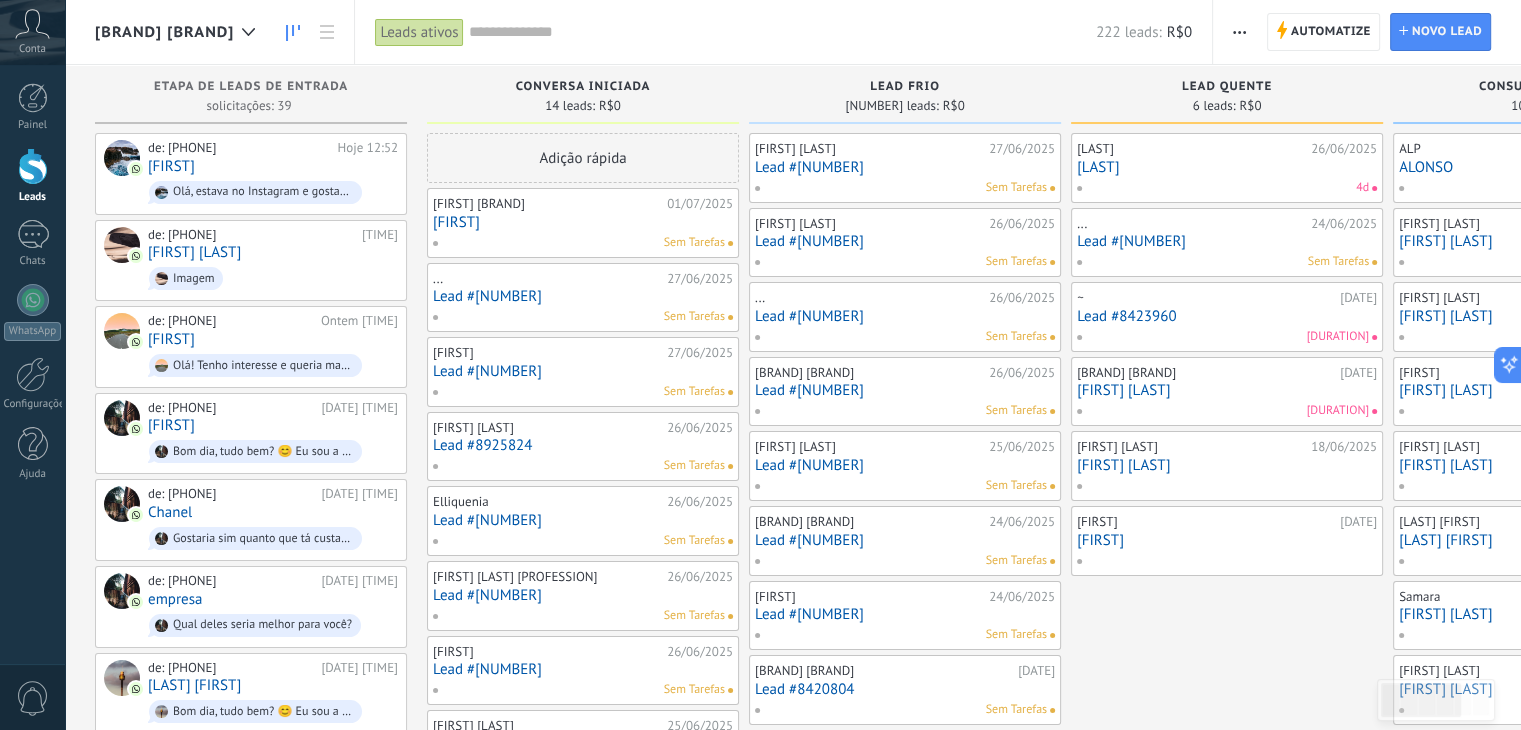 click at bounding box center (782, 32) 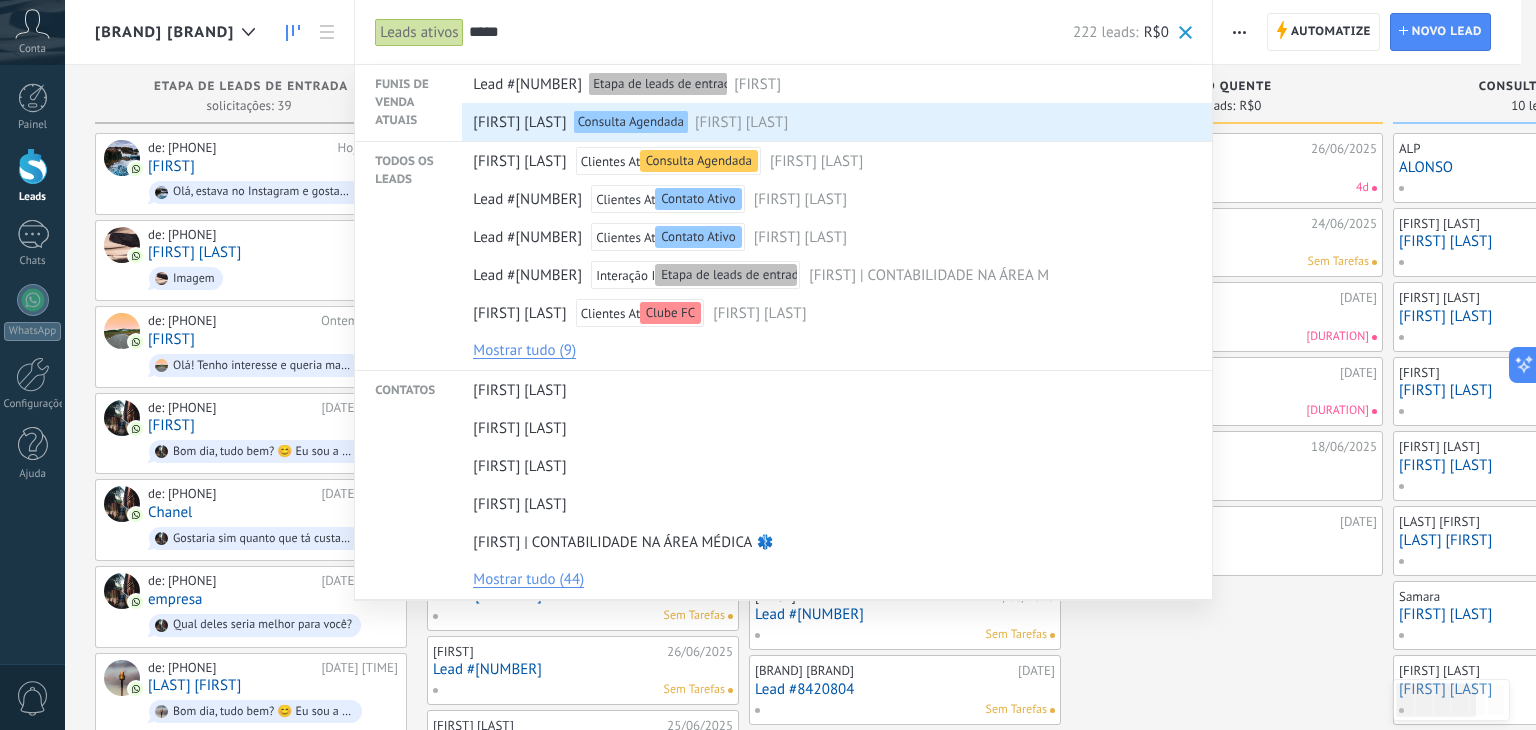 type on "*****" 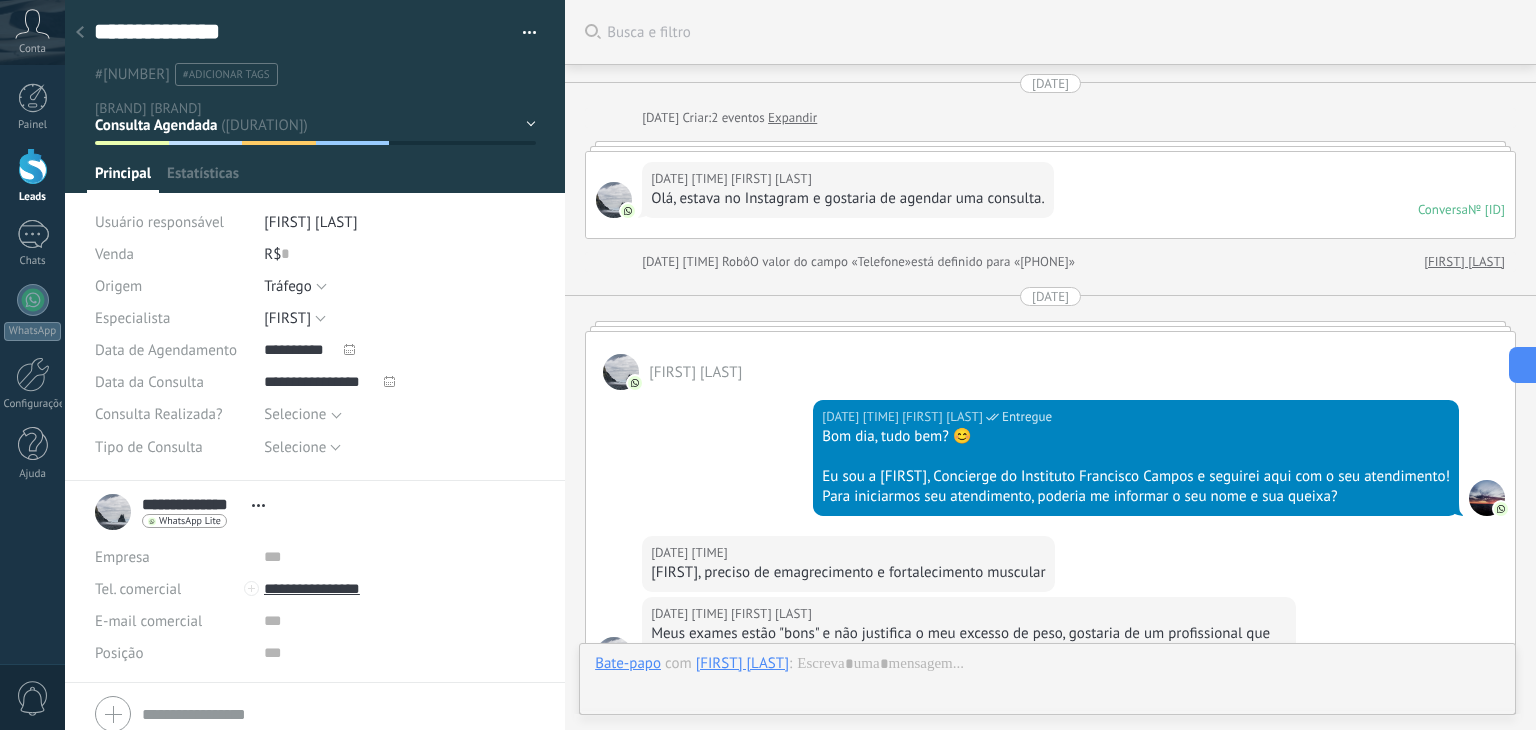 scroll, scrollTop: 29, scrollLeft: 0, axis: vertical 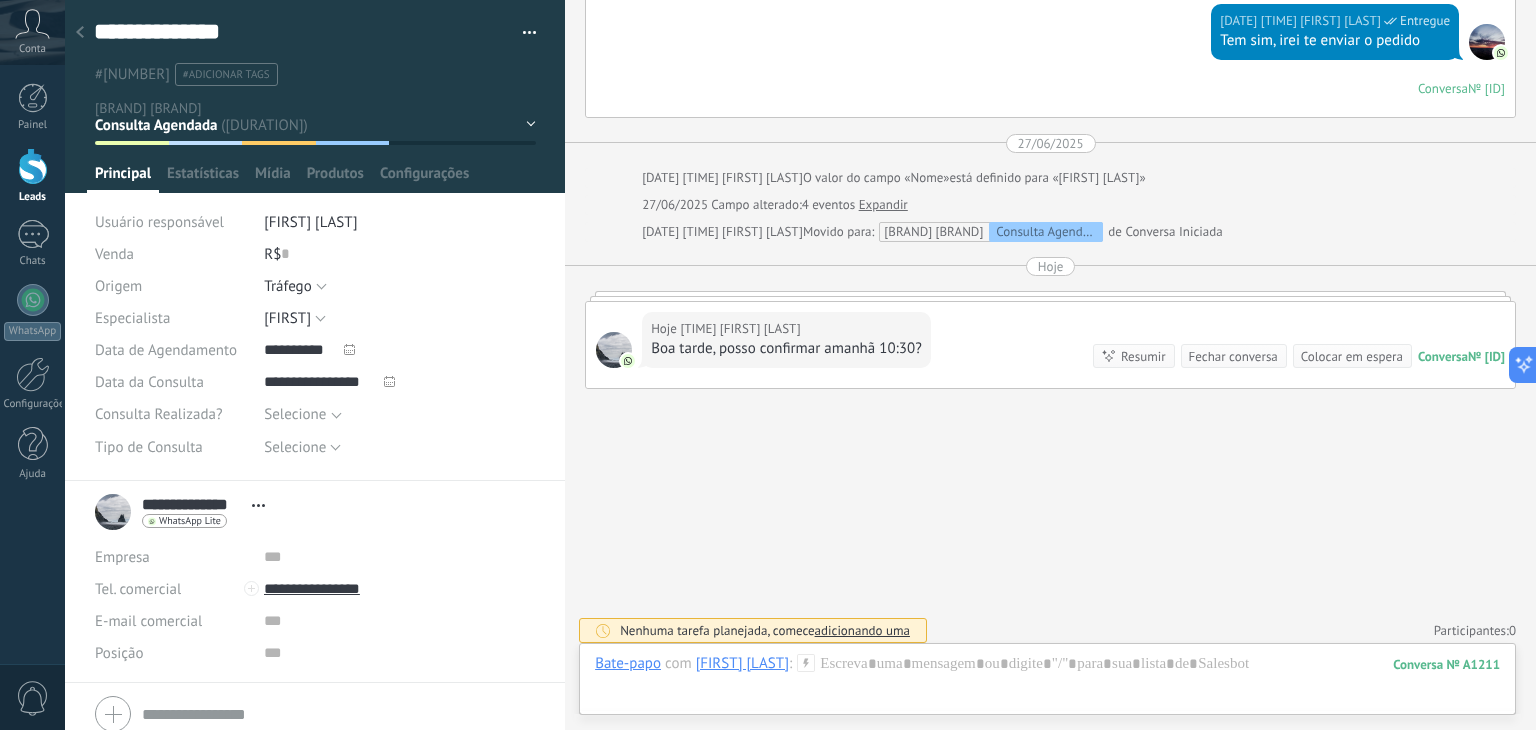 click at bounding box center [80, 32] 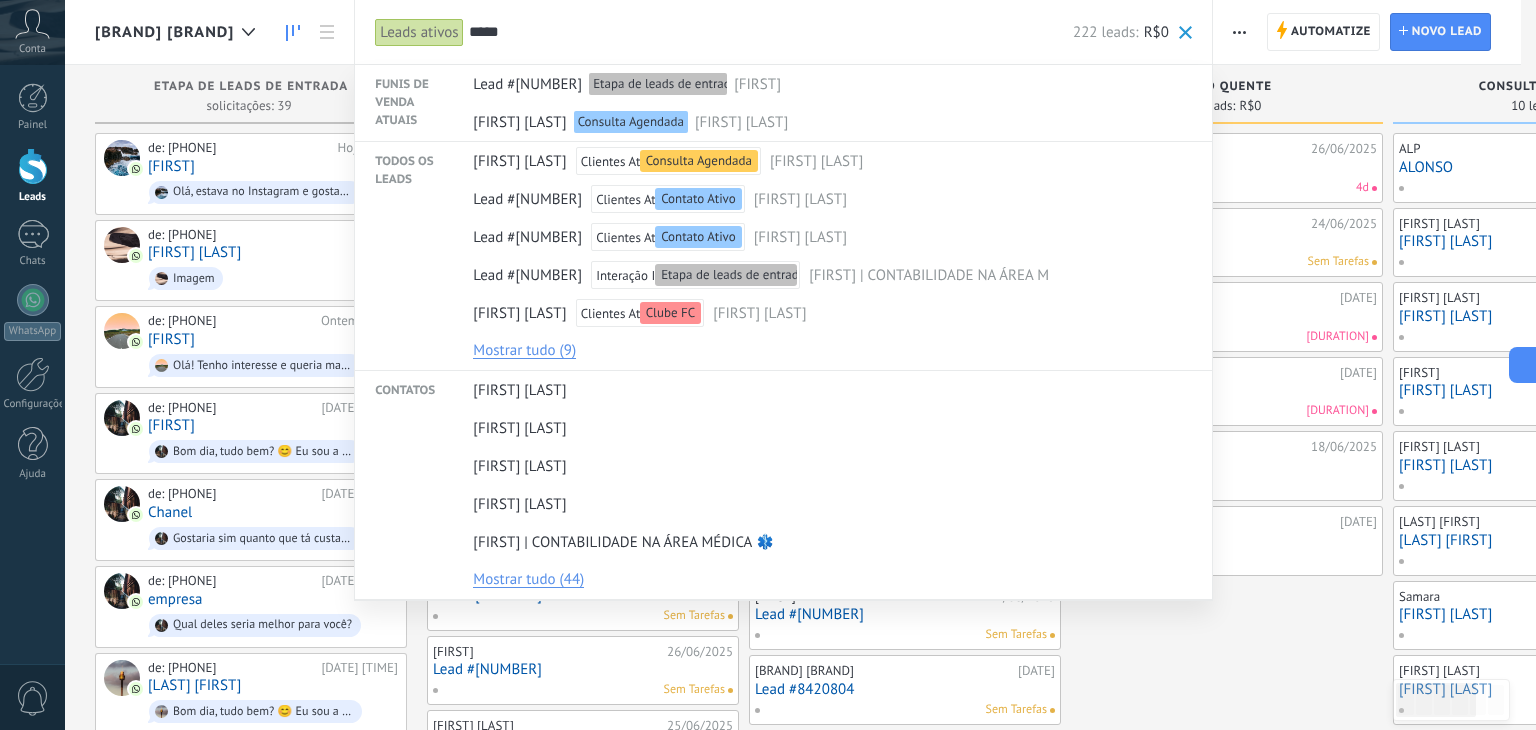 click at bounding box center (768, 365) 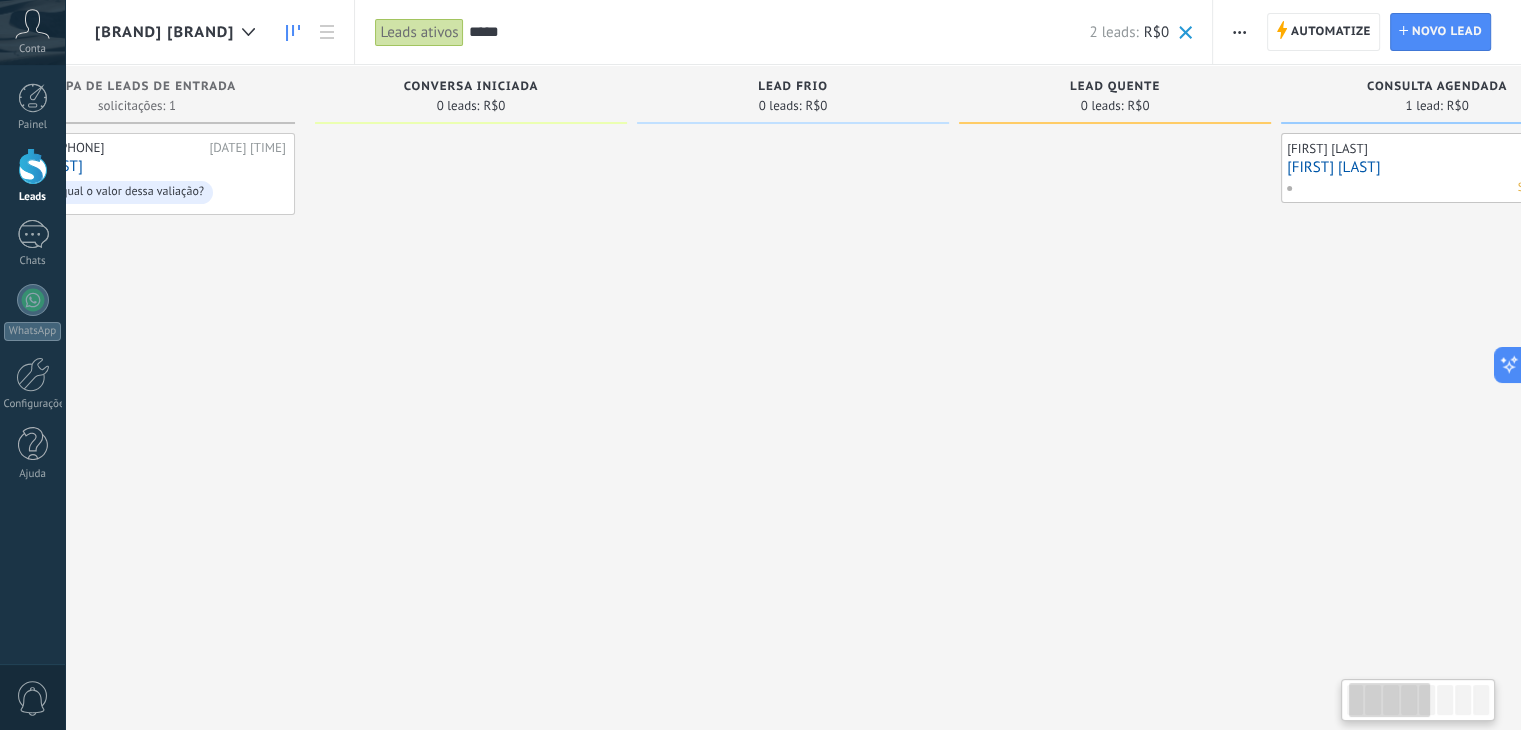 scroll, scrollTop: 0, scrollLeft: 76, axis: horizontal 